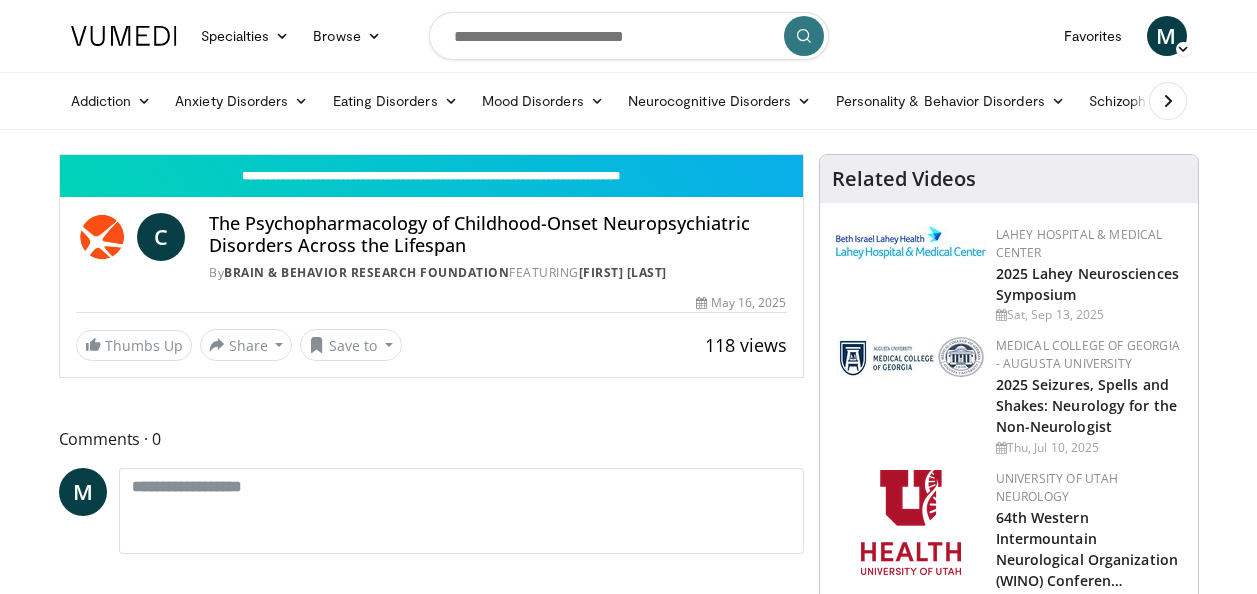 scroll, scrollTop: 0, scrollLeft: 0, axis: both 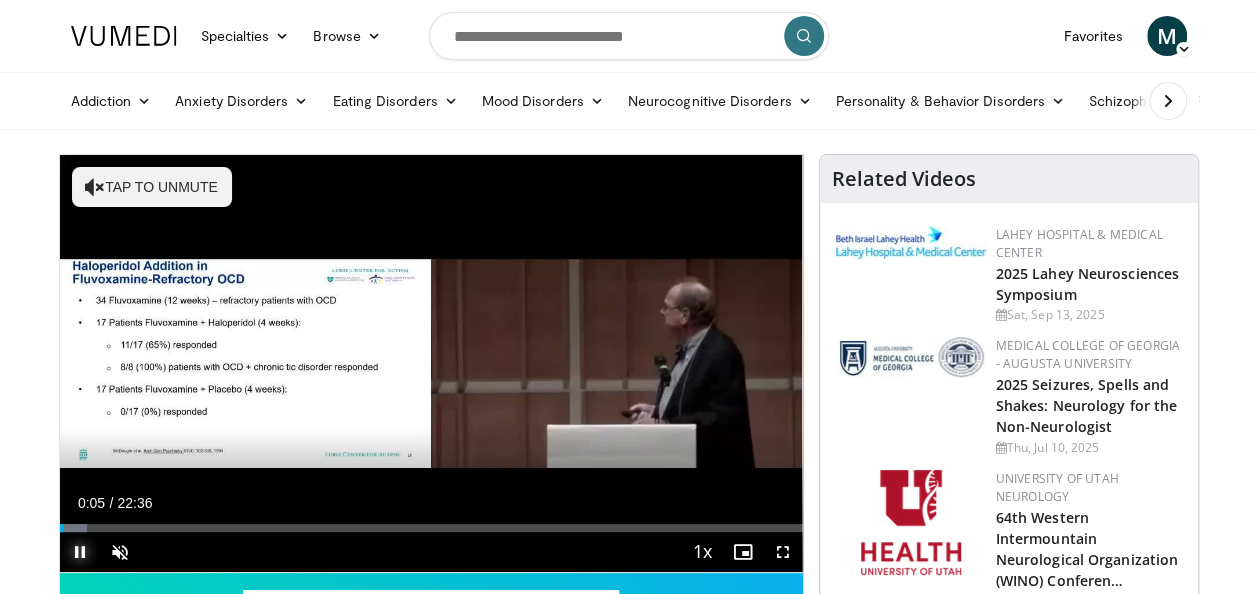 click at bounding box center [80, 552] 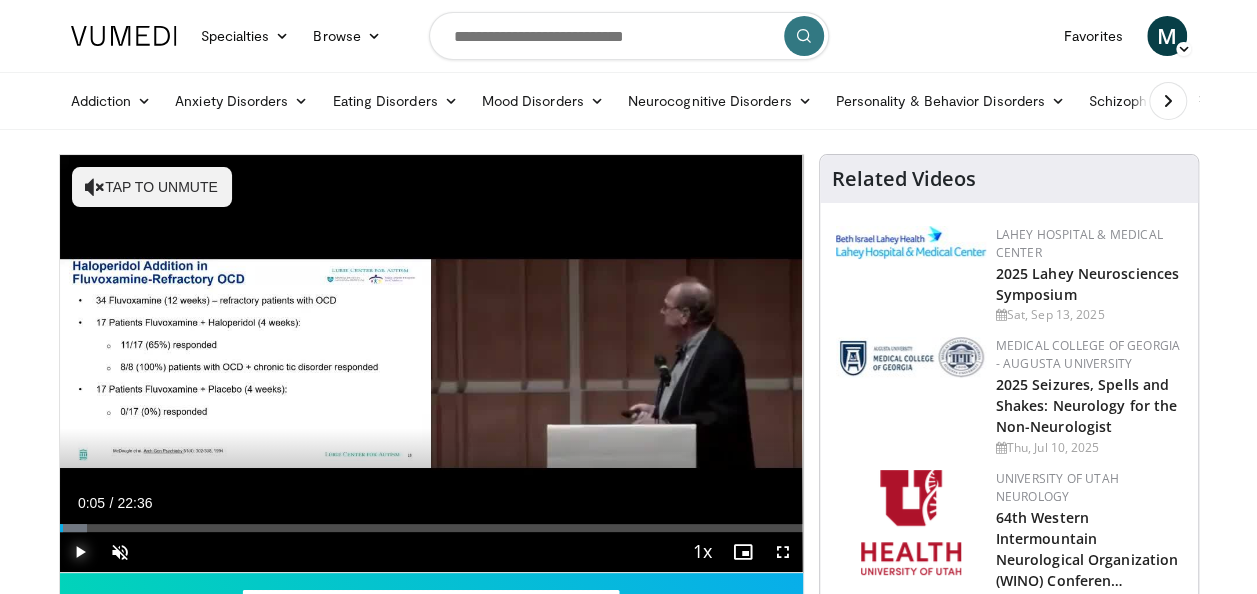 click at bounding box center (80, 552) 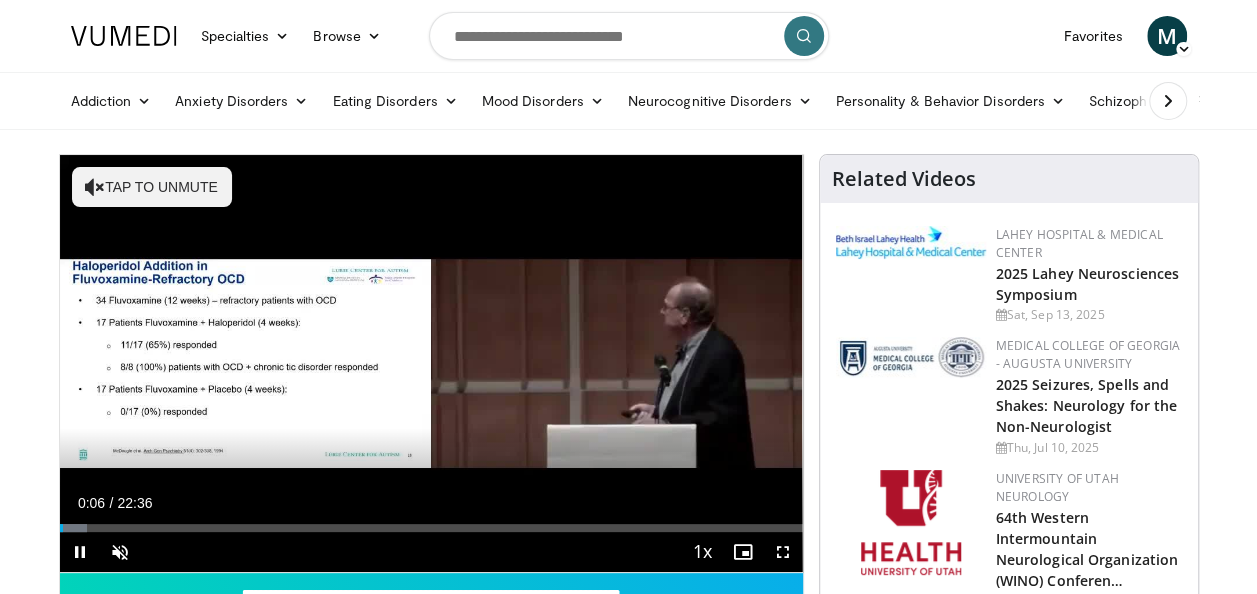 click on "**********" at bounding box center (431, 364) 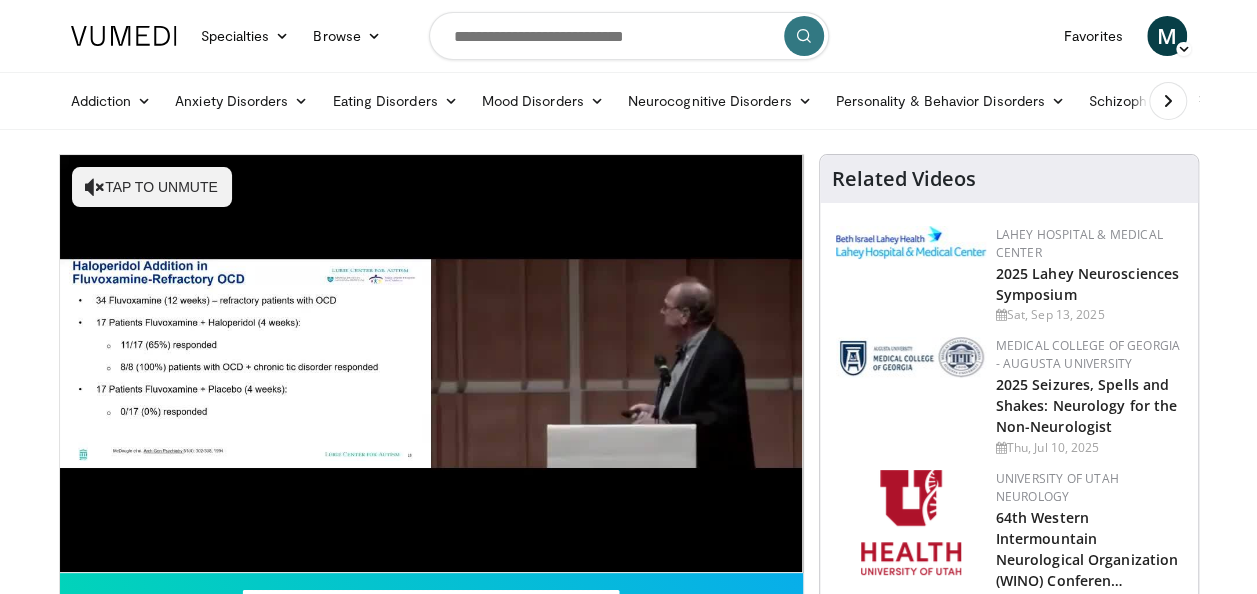 click on "**********" at bounding box center [431, 364] 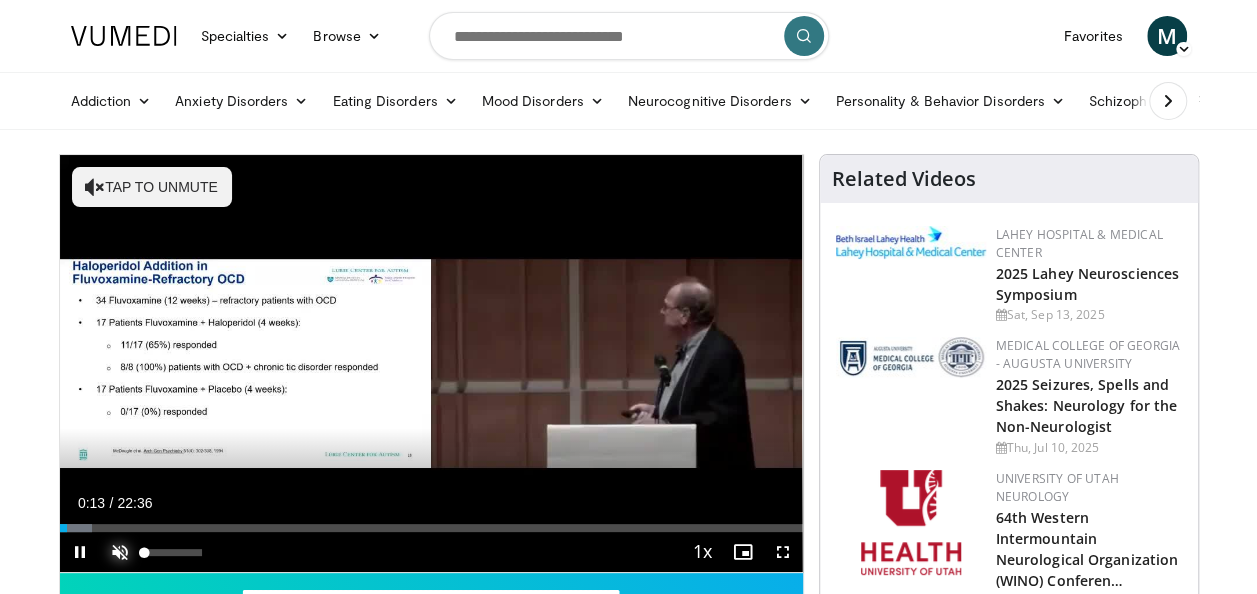 click on "**********" at bounding box center [431, 364] 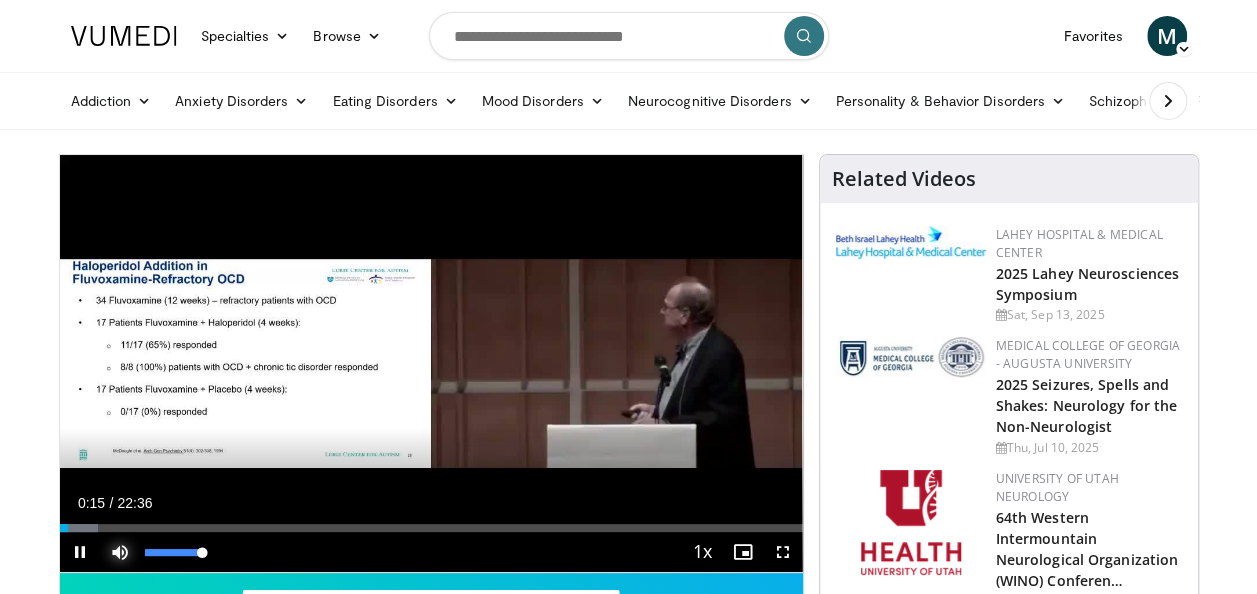 drag, startPoint x: 138, startPoint y: 552, endPoint x: 248, endPoint y: 550, distance: 110.01818 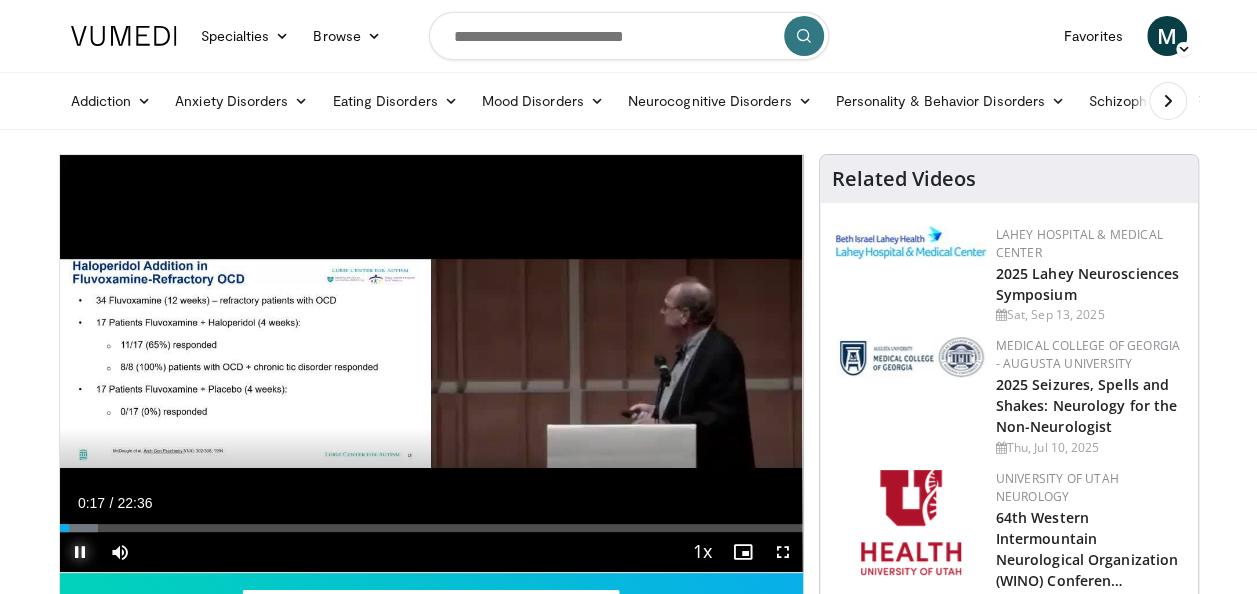 click at bounding box center [80, 552] 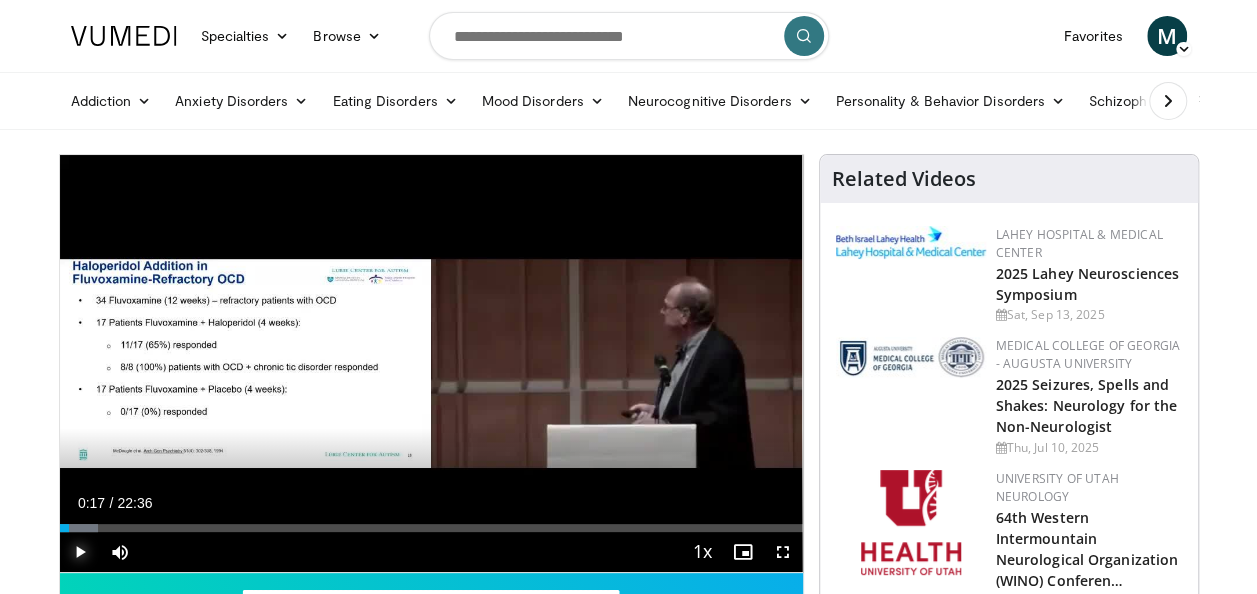 click at bounding box center (80, 552) 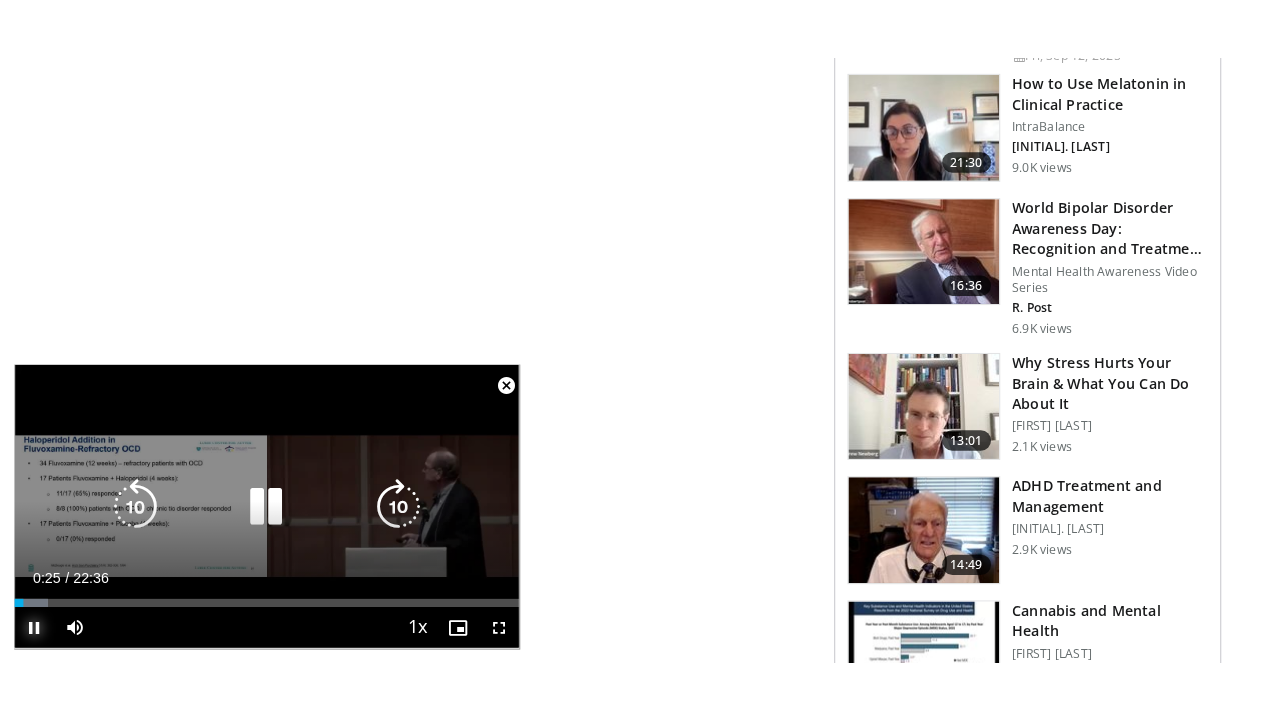 scroll, scrollTop: 1100, scrollLeft: 0, axis: vertical 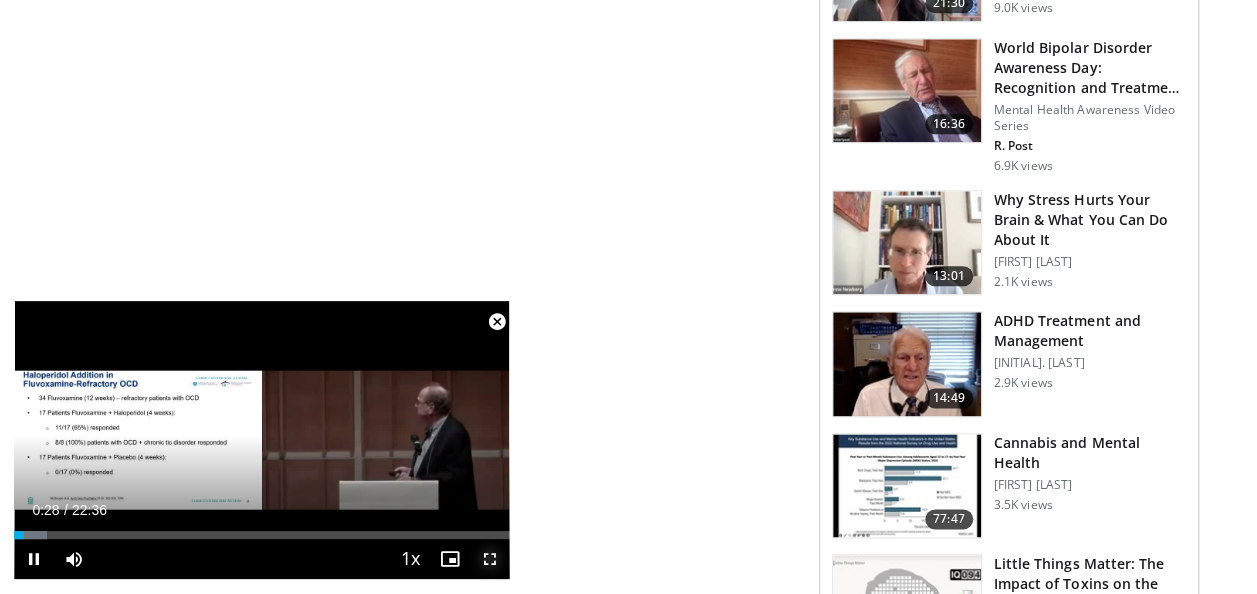 click at bounding box center [490, 559] 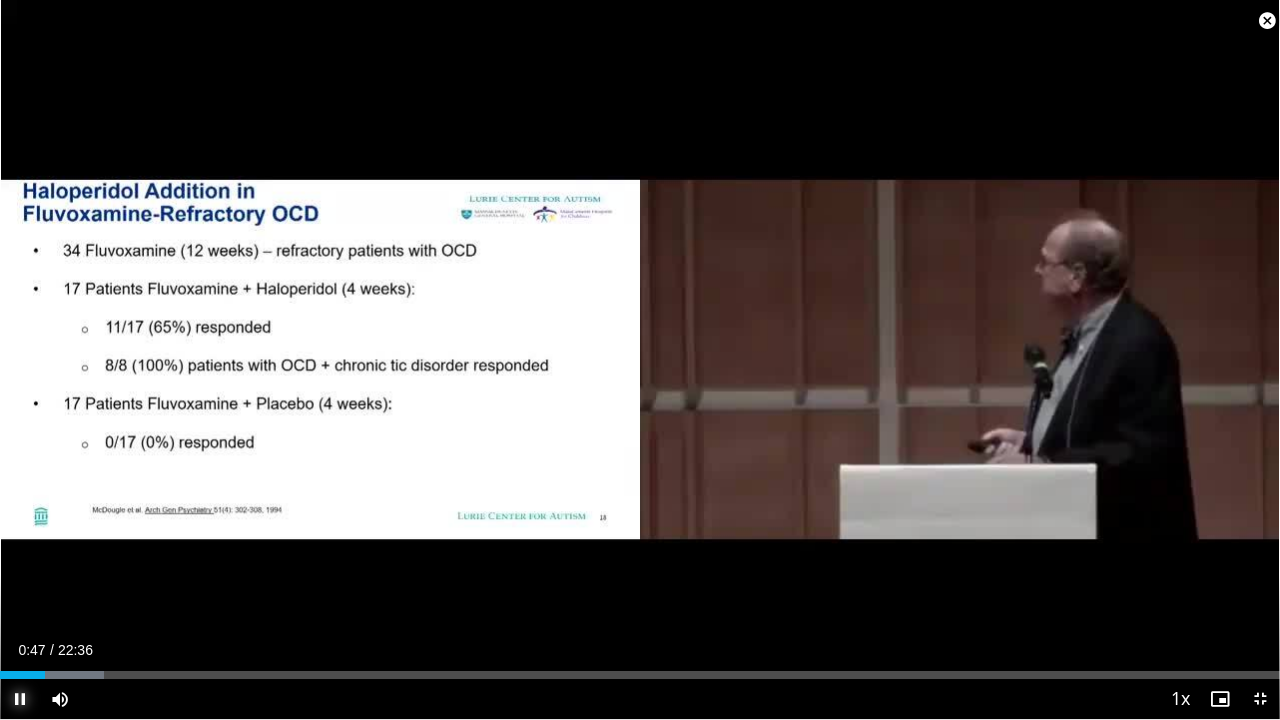 click at bounding box center [20, 699] 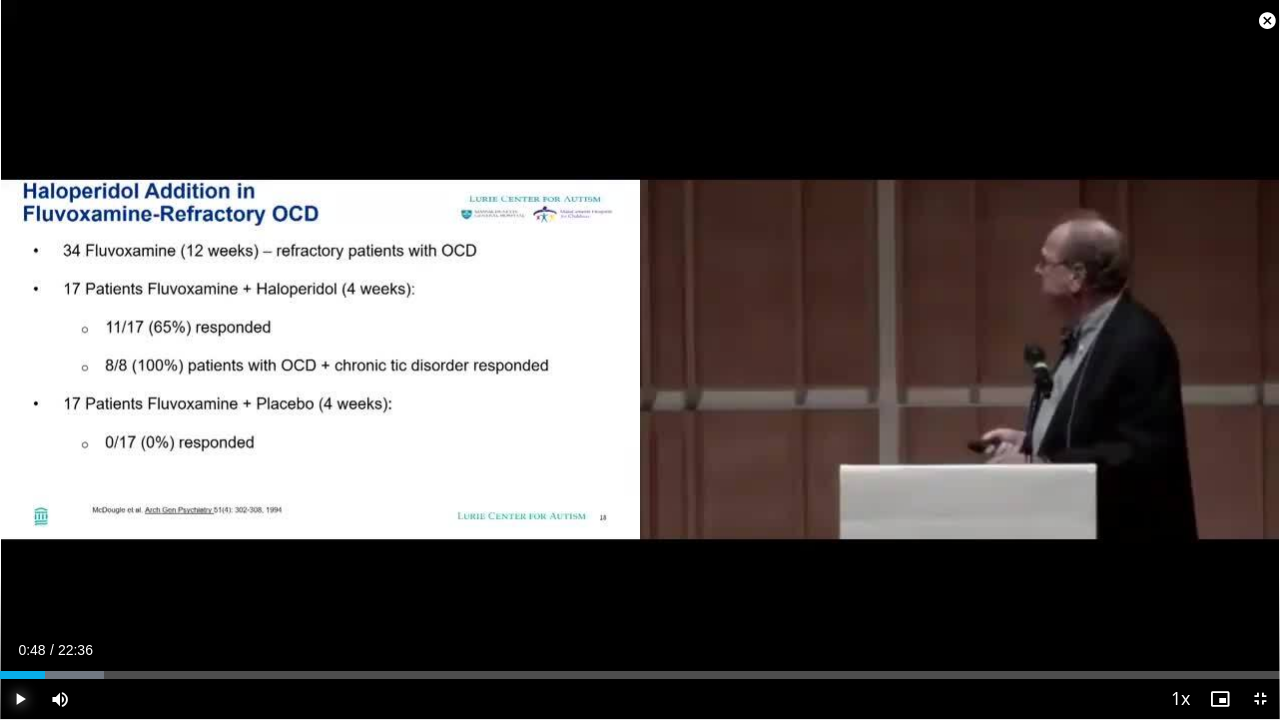 type 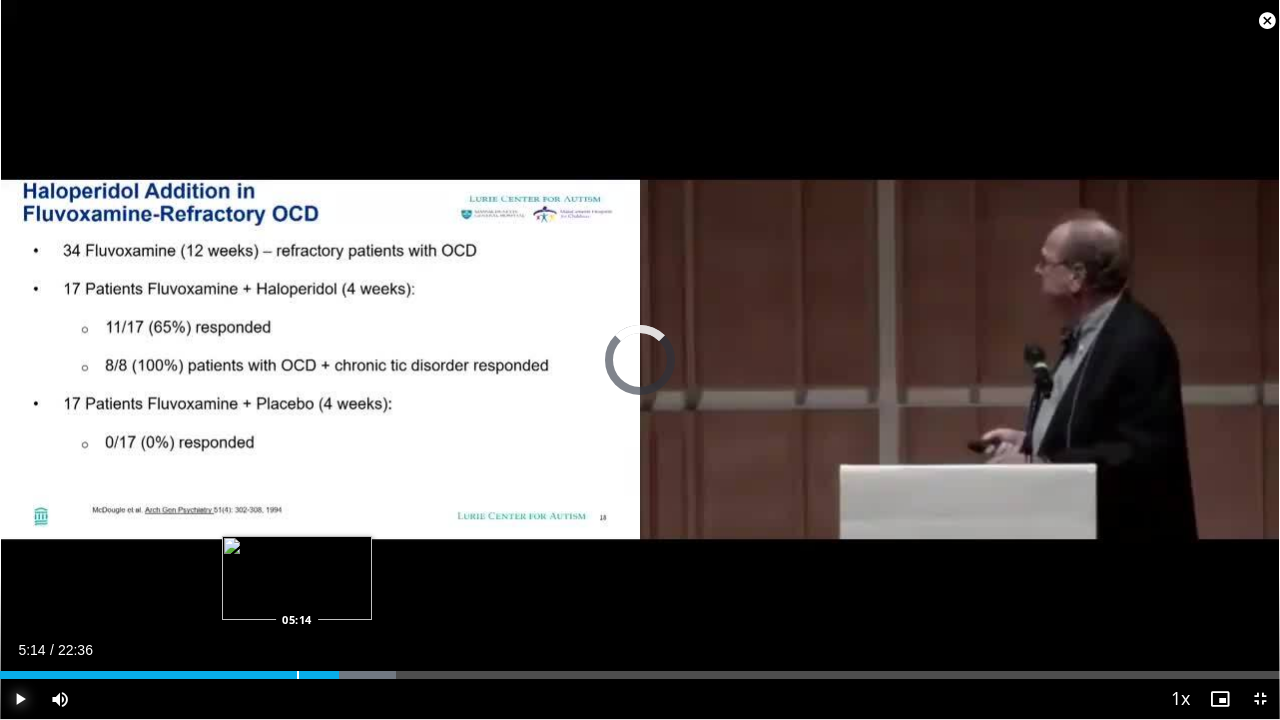 click at bounding box center (298, 675) 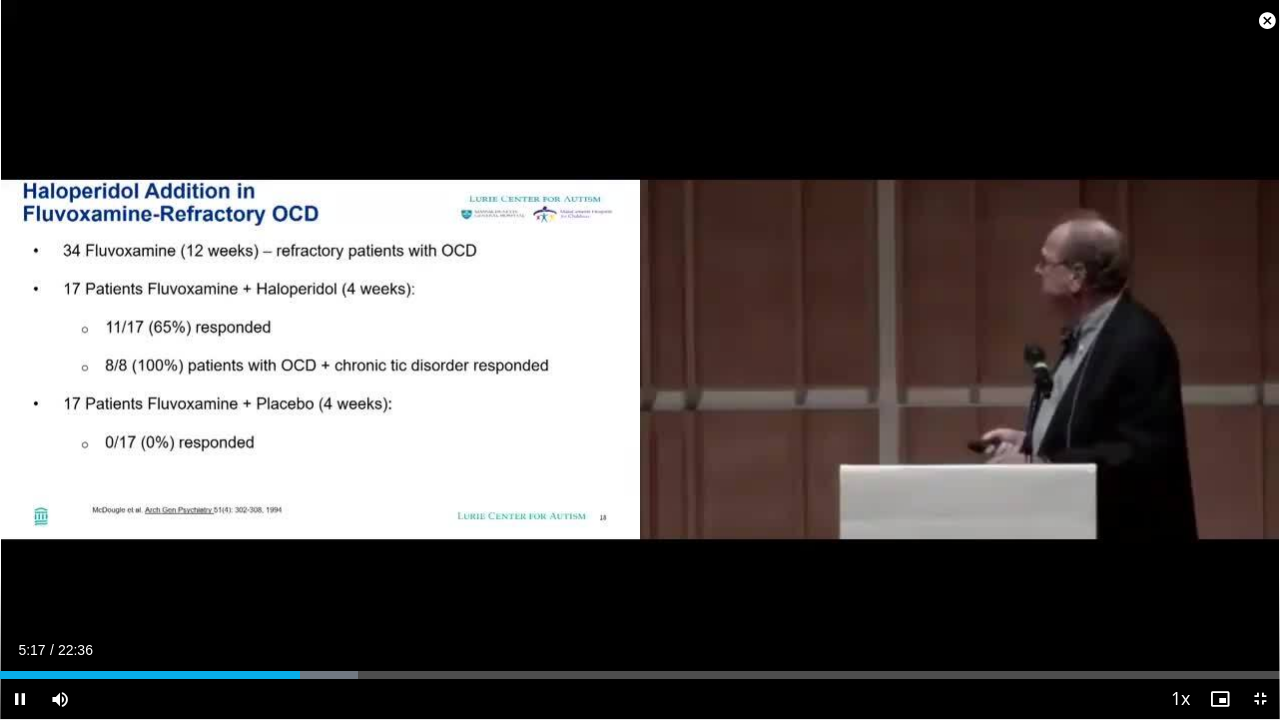 click on "**********" at bounding box center [640, 360] 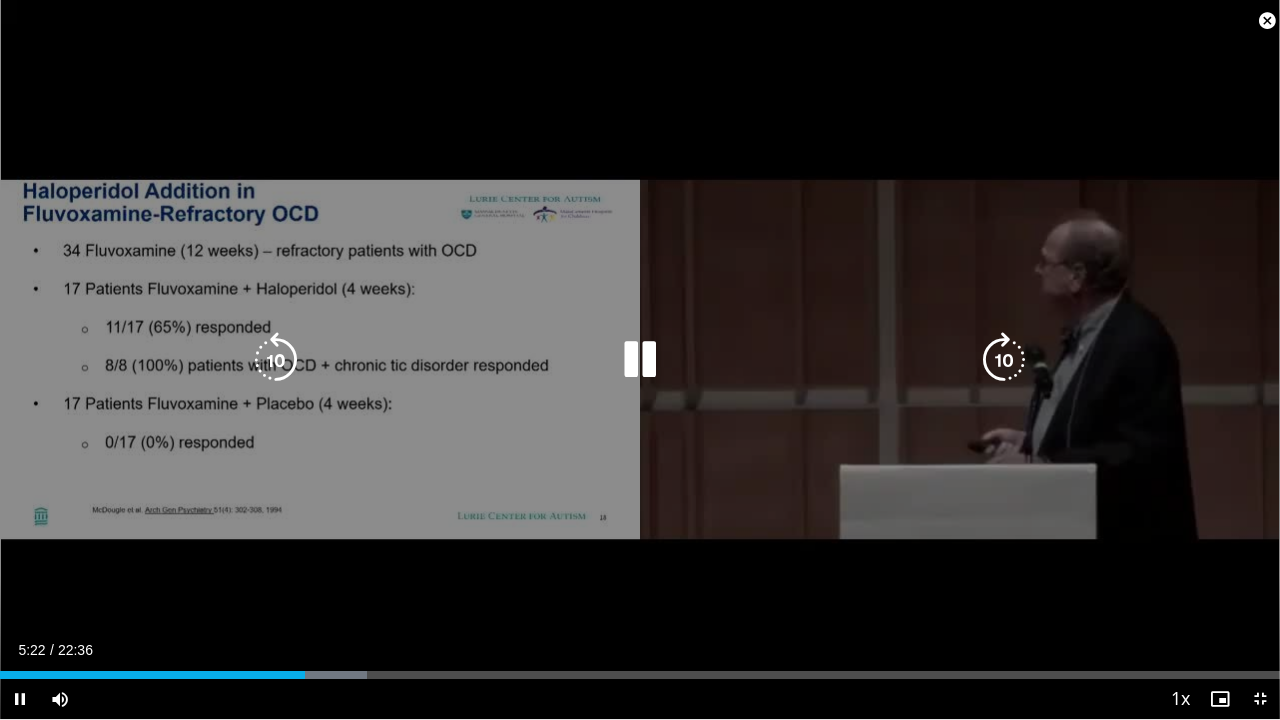 click at bounding box center (276, 360) 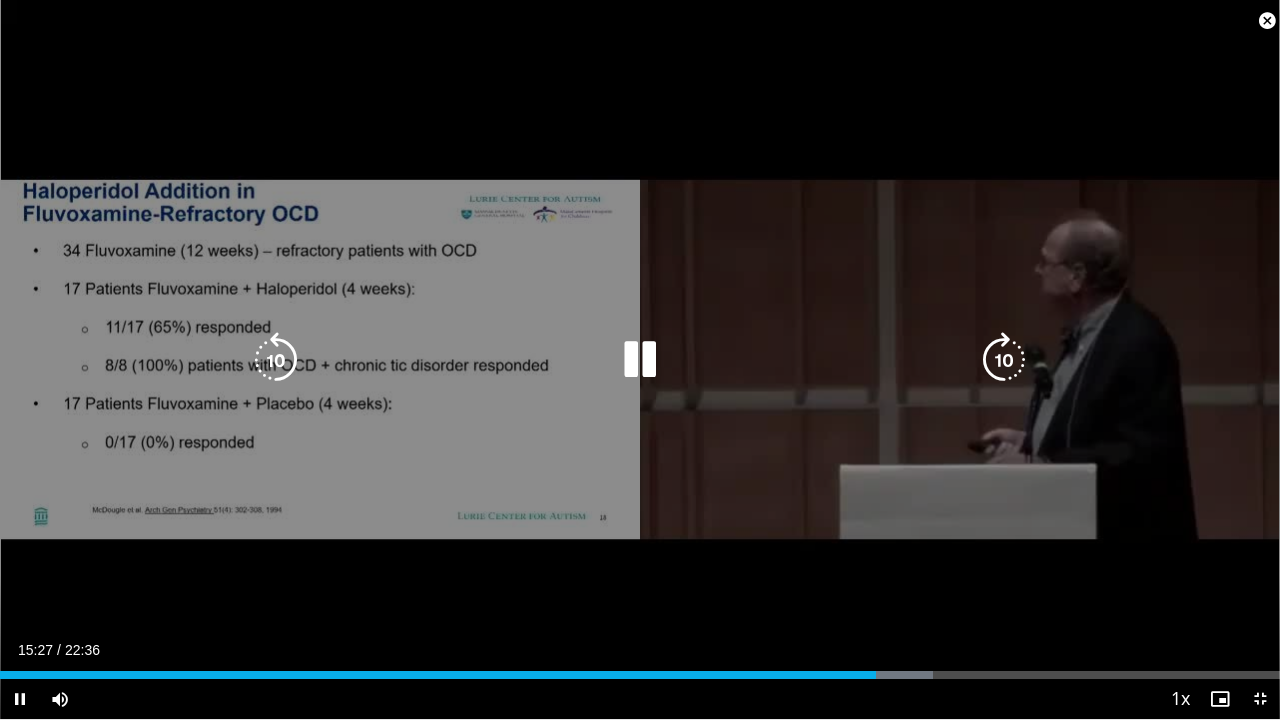 click at bounding box center (276, 360) 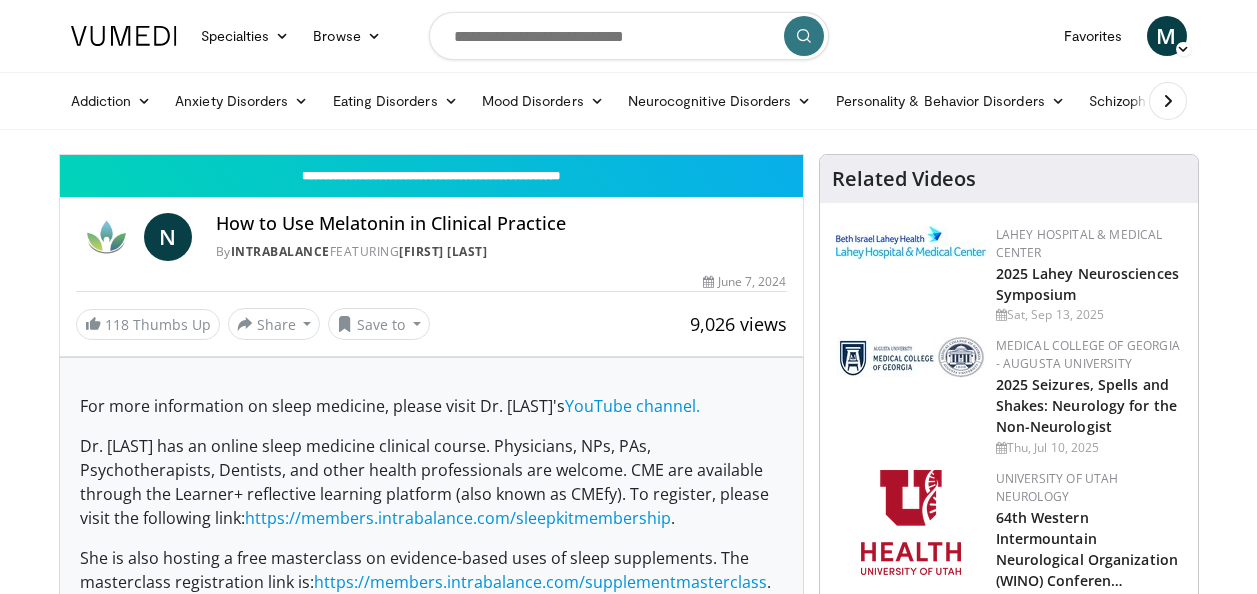 scroll, scrollTop: 0, scrollLeft: 0, axis: both 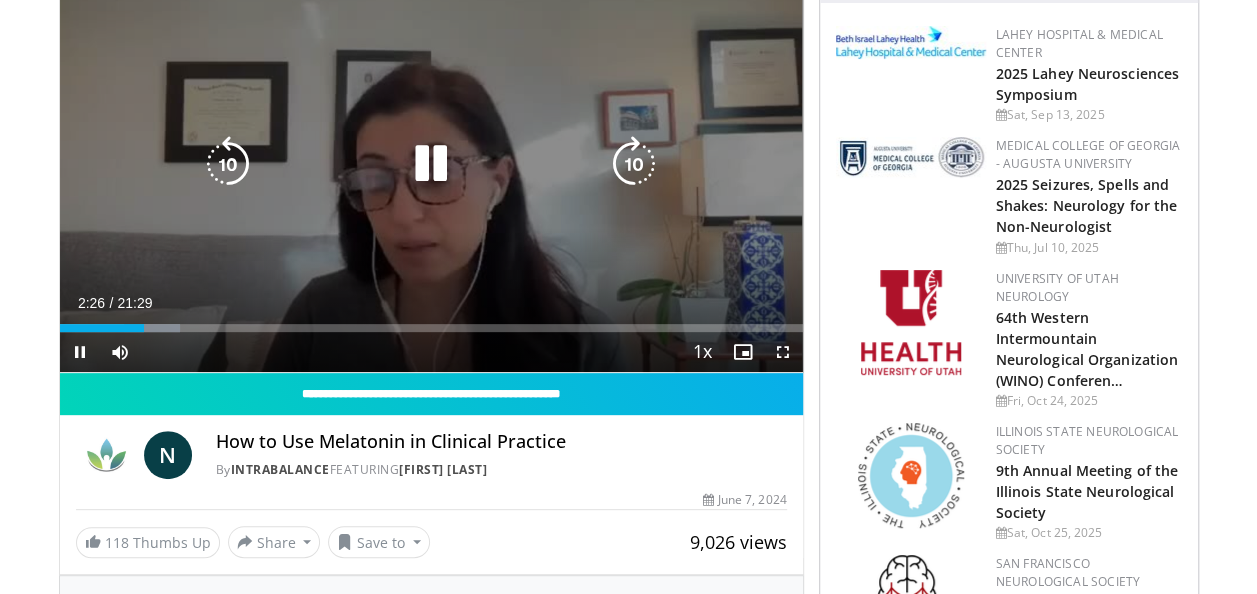 click at bounding box center (228, 164) 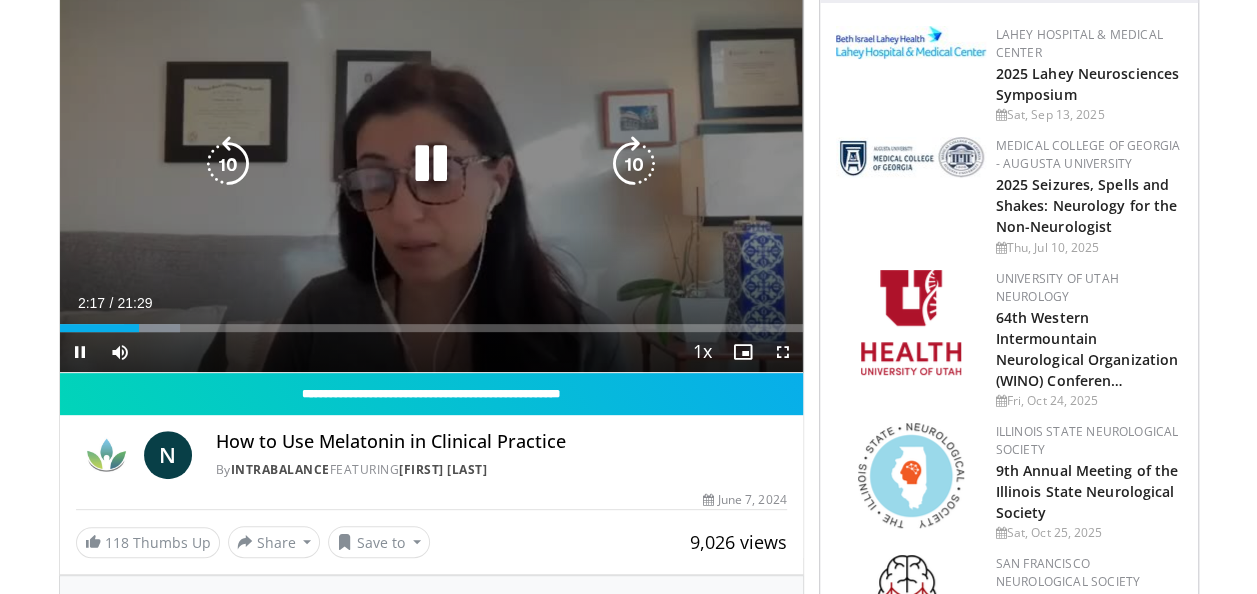 click at bounding box center [228, 164] 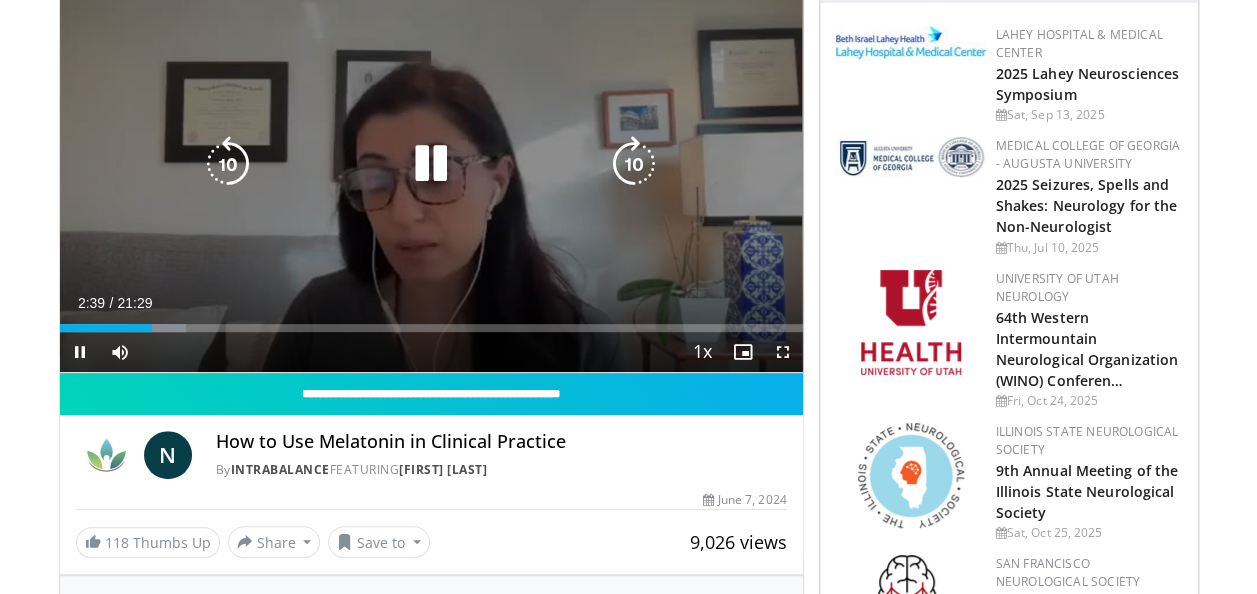 click at bounding box center (228, 164) 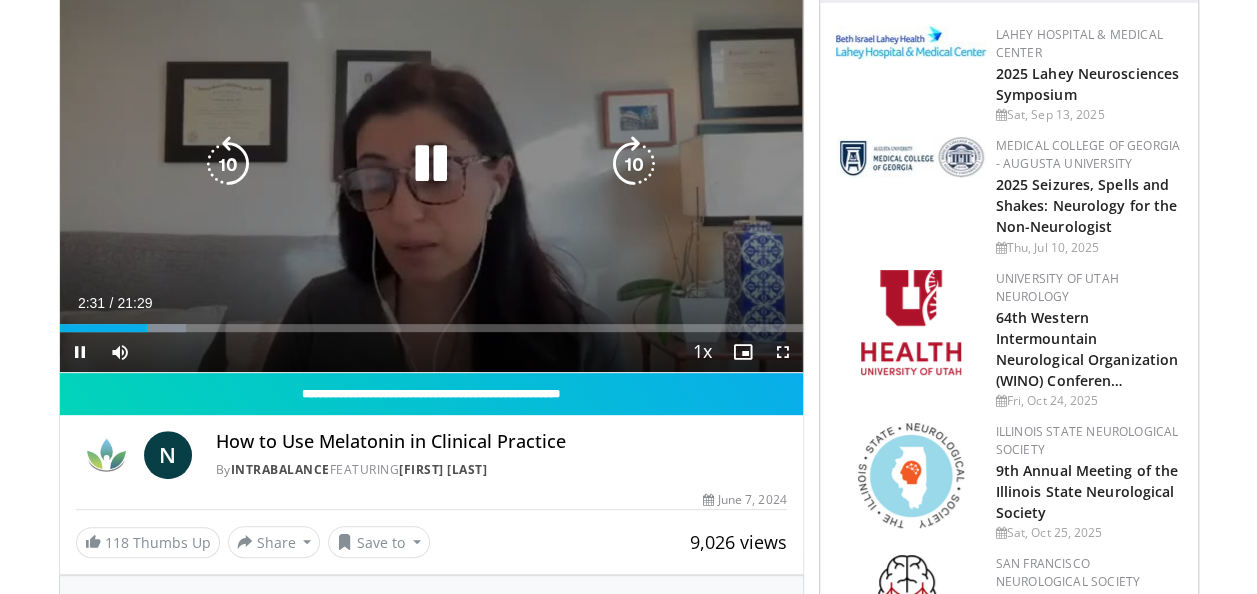 click at bounding box center (228, 164) 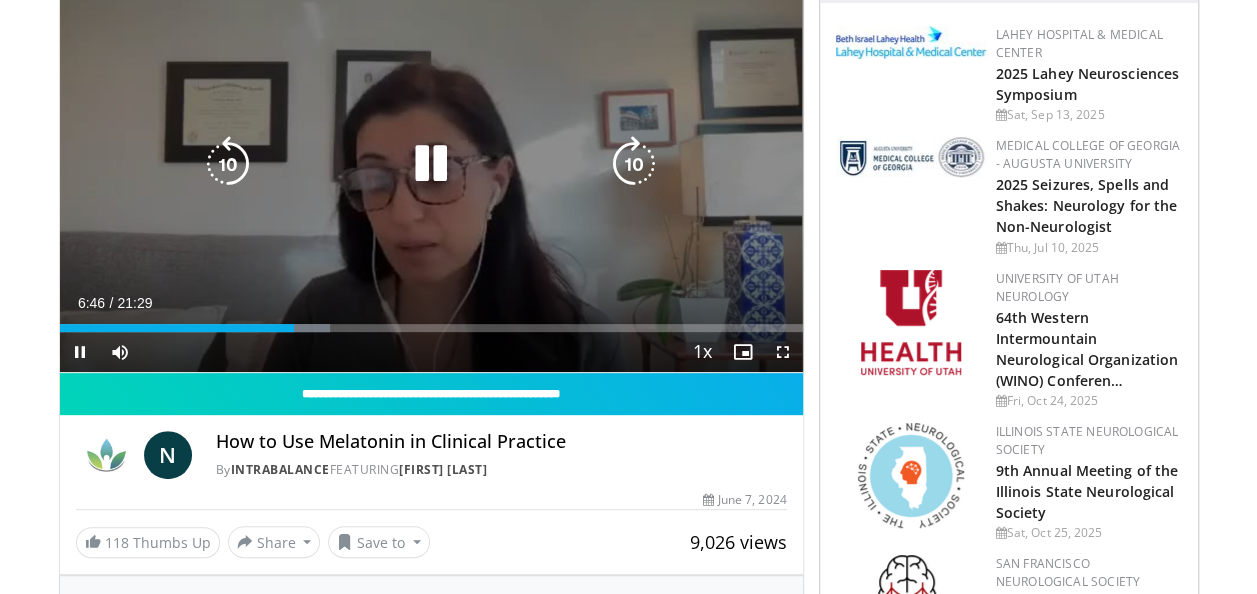 click at bounding box center (228, 164) 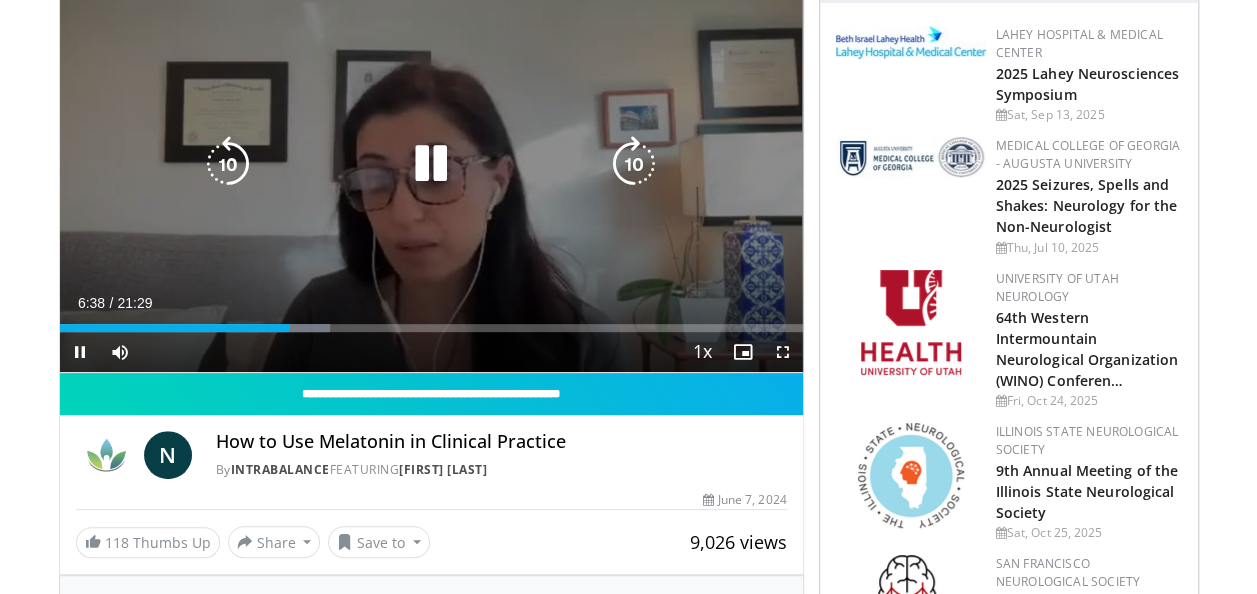 click at bounding box center [228, 164] 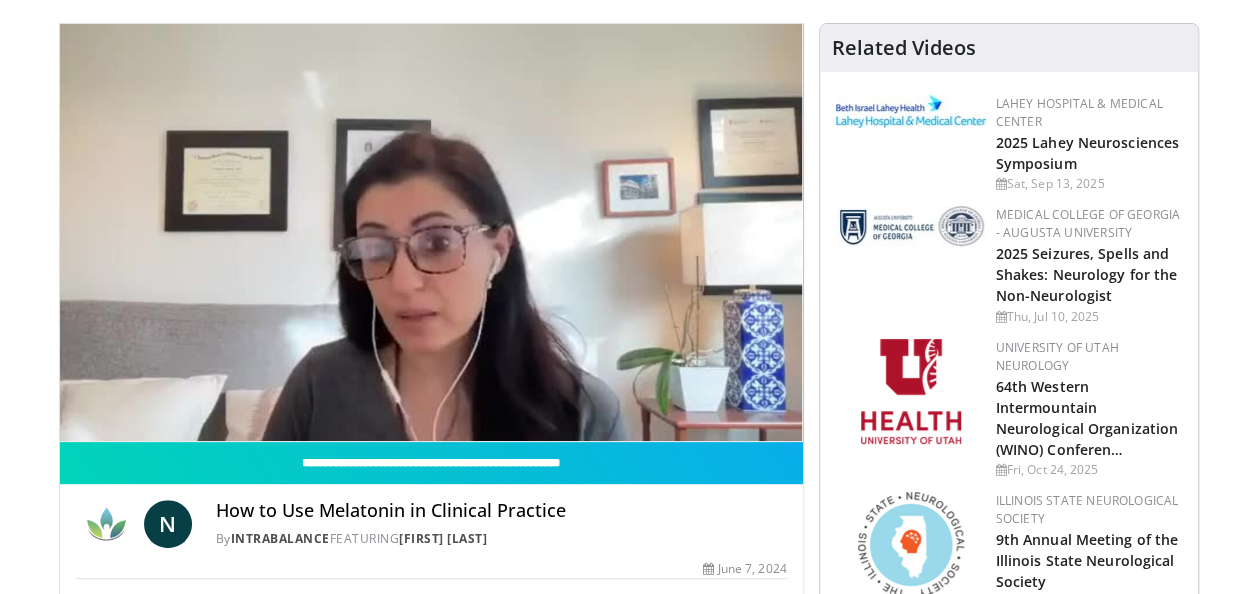 scroll, scrollTop: 100, scrollLeft: 0, axis: vertical 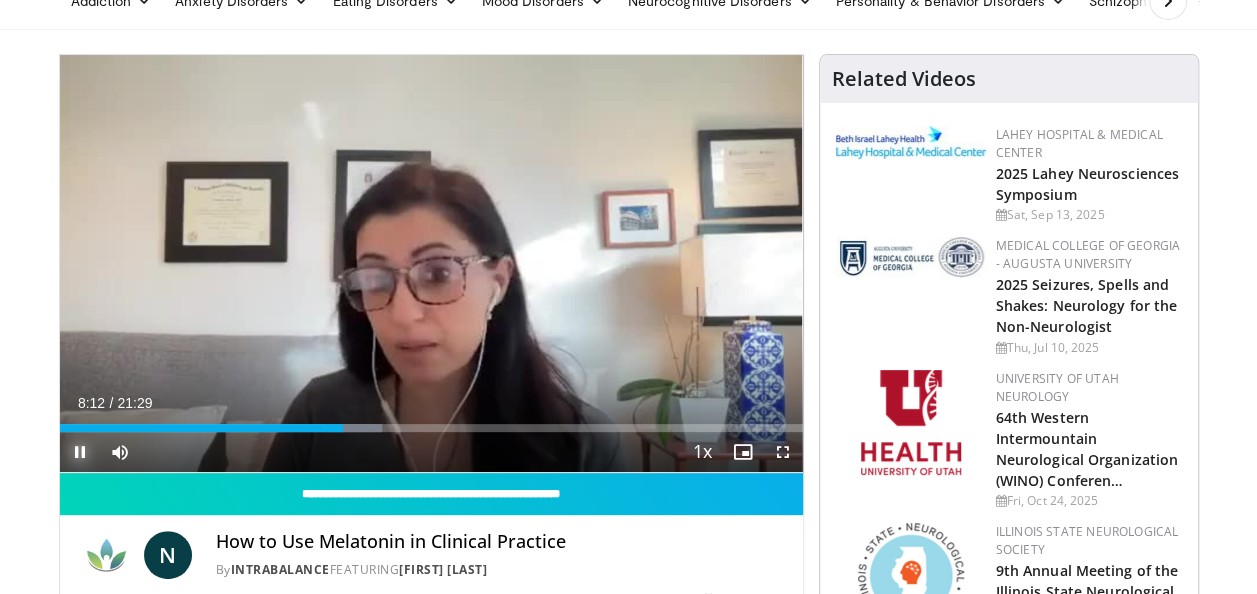 click at bounding box center [80, 452] 